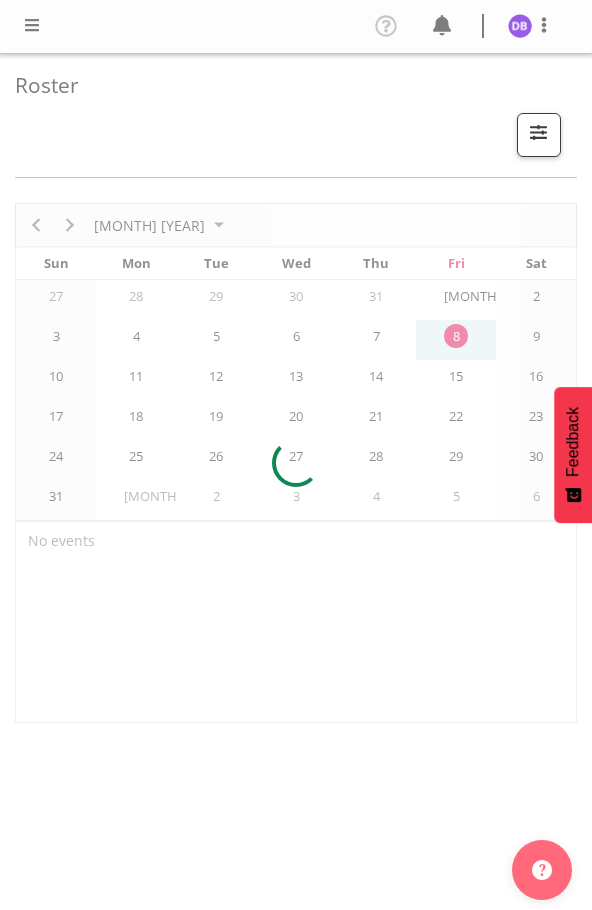 scroll, scrollTop: 0, scrollLeft: 0, axis: both 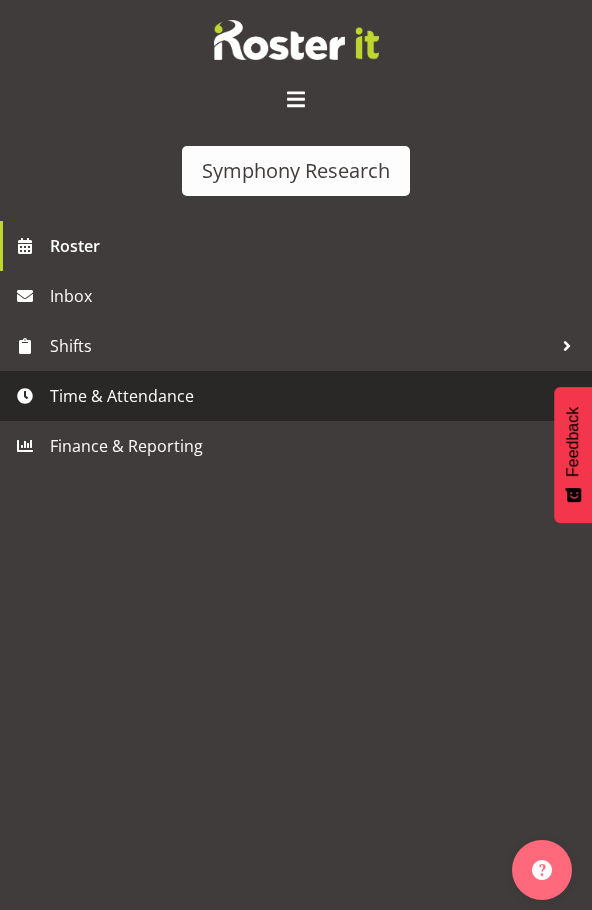 click on "Time & Attendance" at bounding box center [301, 396] 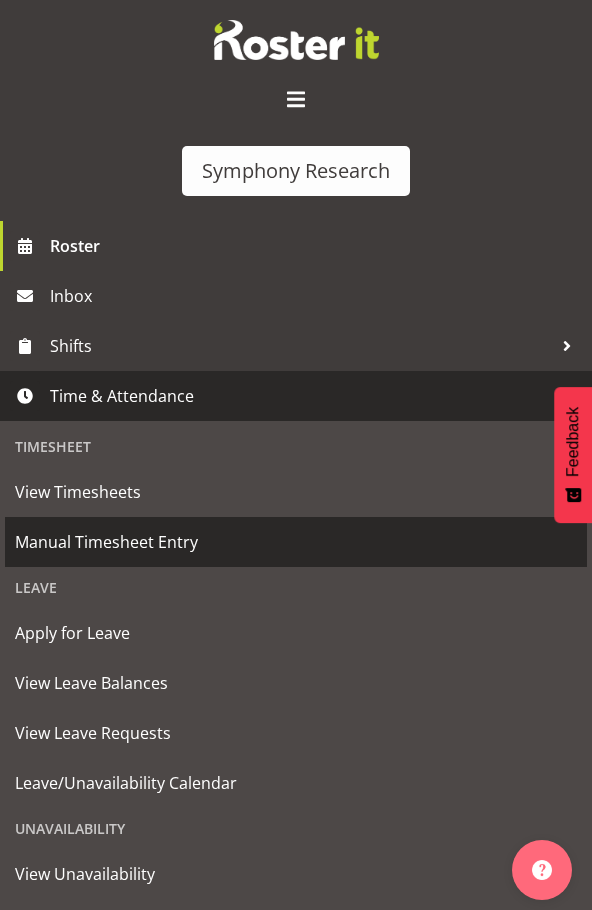 click on "Manual Timesheet Entry" at bounding box center [296, 542] 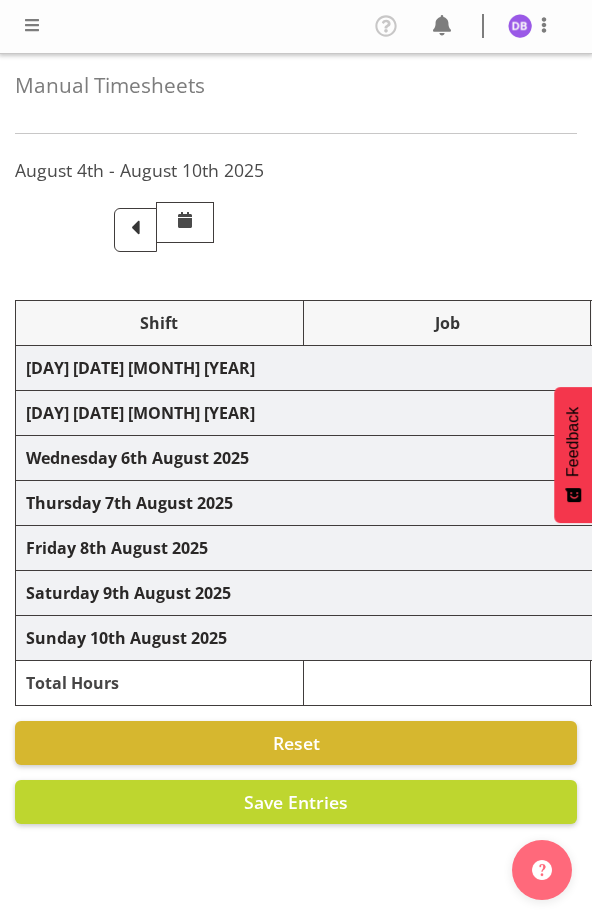 scroll, scrollTop: 0, scrollLeft: 0, axis: both 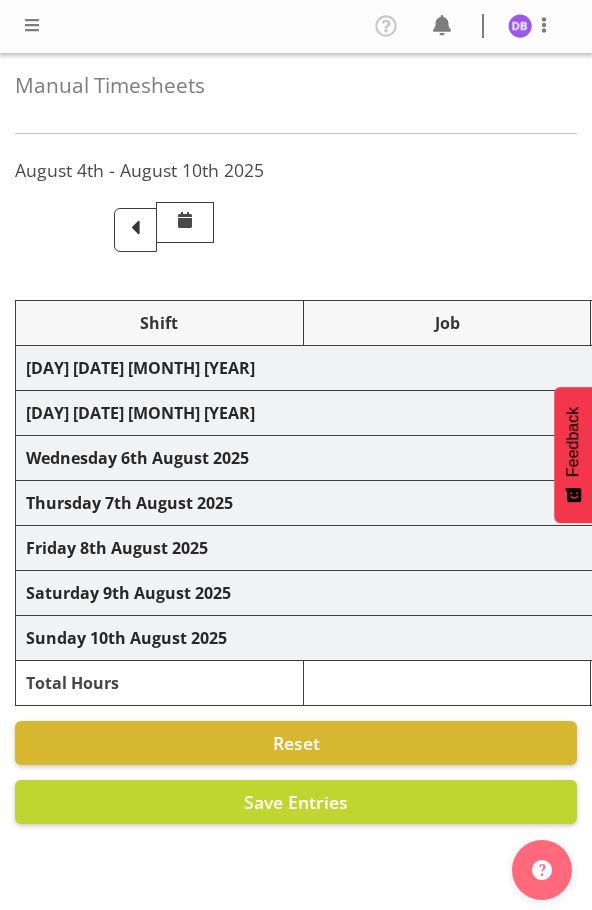 select on "26078" 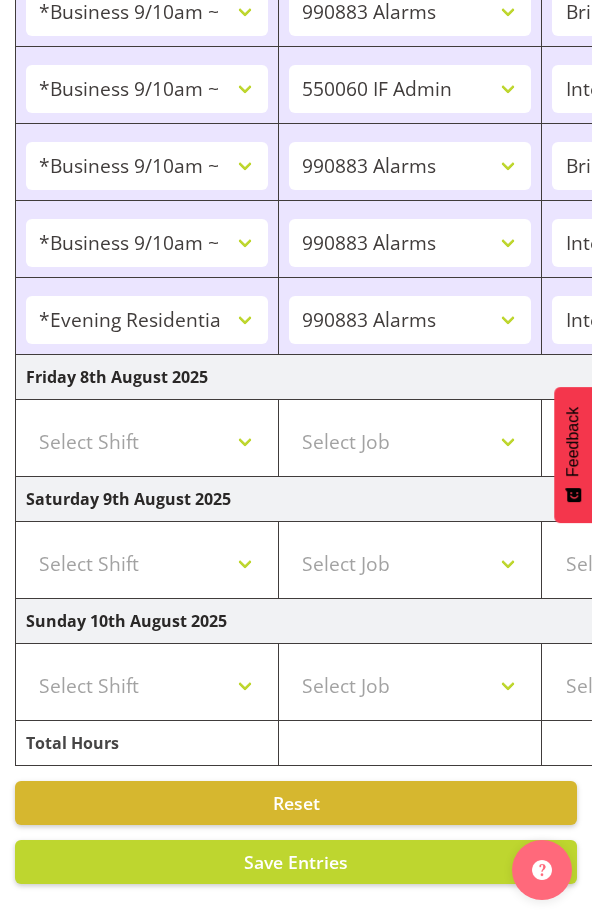 scroll, scrollTop: 960, scrollLeft: 0, axis: vertical 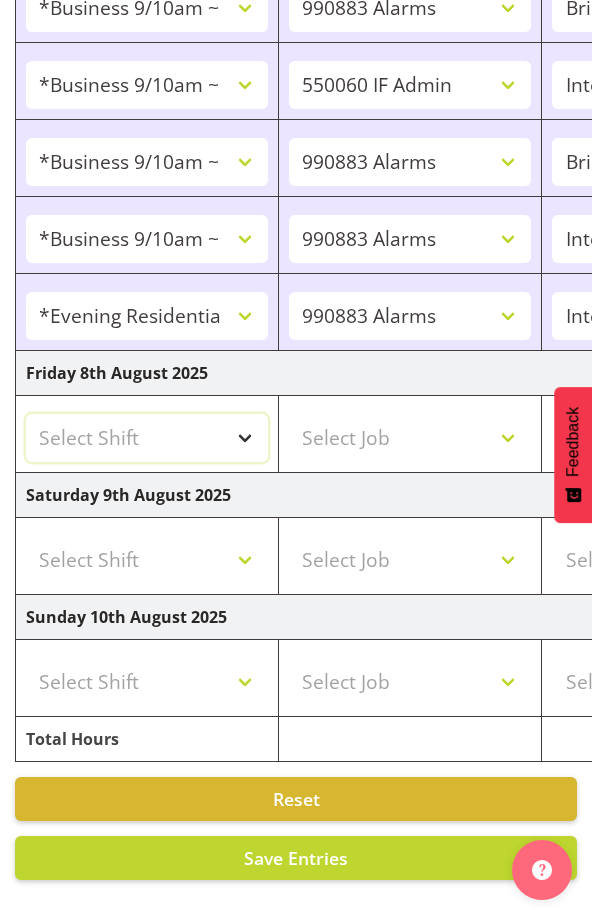 click on "Select Shift  !!Weekend Residential    (Roster IT Shift Label) *Business  9/10am ~ 4:30pm *Business Supervisor *Evening Residential Shift 5-9pm *RP Track  C *RP Track C Weekend *RP Weekly/Monthly Tracks *Supervisor Call Centre *Supervisor Evening *Supervisors & Call Centre Weekend Business 2pm~4:30pm FENZ FENZ Weekend RAMBO Weekend Rambo Test WP Aust briefing/training World Poll Aust  W2 6:30pm~10:30pm World Poll Aust Late 9p~10:30p World Poll Aust Wkend World Poll NZ Briefing/Training Weekend World Poll NZ Training & Briefing/Mocks World Poll Pilot Aust 9:00~10:30pm" at bounding box center [147, 438] 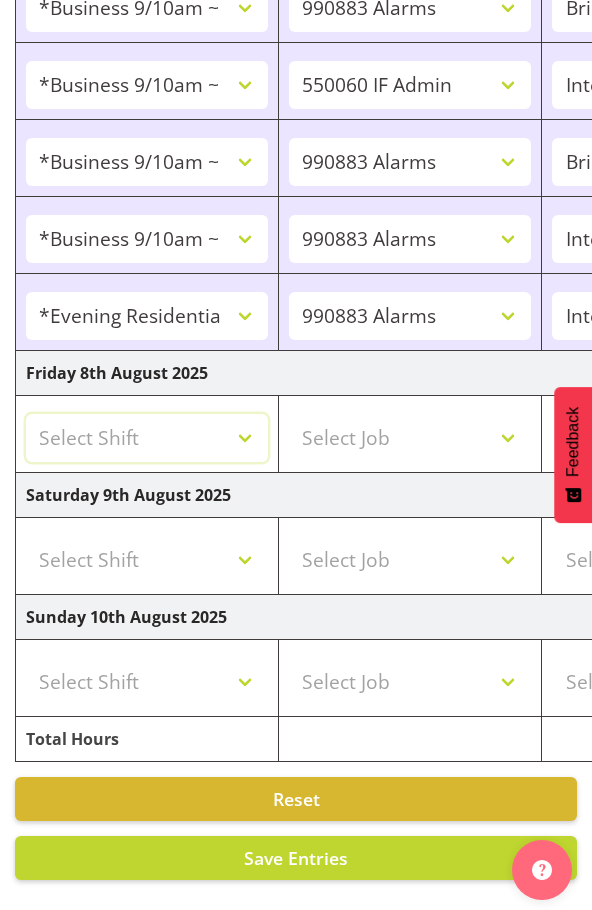select on "48116" 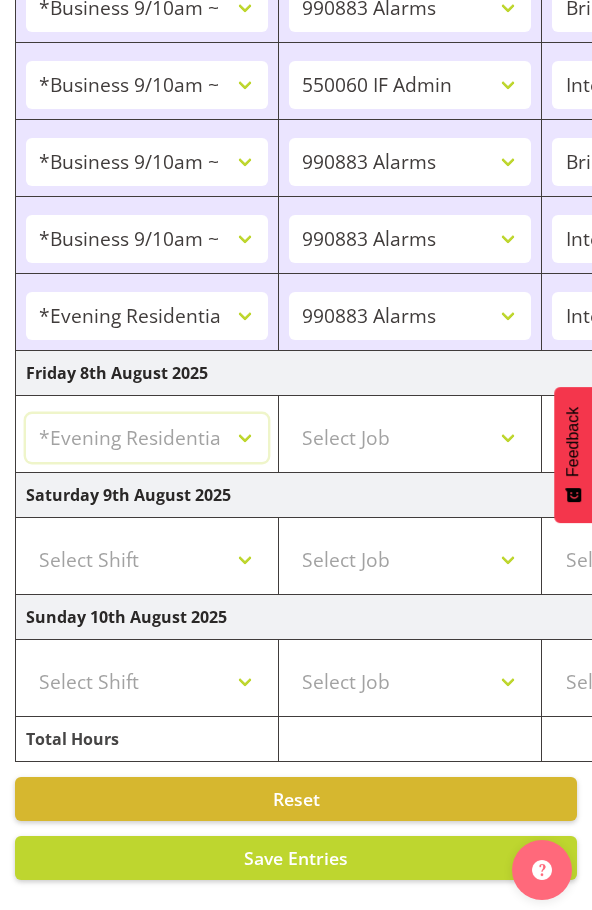 click on "Select Shift  !!Weekend Residential    (Roster IT Shift Label) *Business  9/10am ~ 4:30pm *Business Supervisor *Evening Residential Shift 5-9pm *RP Track  C *RP Track C Weekend *RP Weekly/Monthly Tracks *Supervisor Call Centre *Supervisor Evening *Supervisors & Call Centre Weekend Business 2pm~4:30pm FENZ FENZ Weekend RAMBO Weekend Rambo Test WP Aust briefing/training World Poll Aust  W2 6:30pm~10:30pm World Poll Aust Late 9p~10:30p World Poll Aust Wkend World Poll NZ Briefing/Training Weekend World Poll NZ Training & Briefing/Mocks World Poll Pilot Aust 9:00~10:30pm" at bounding box center [147, 438] 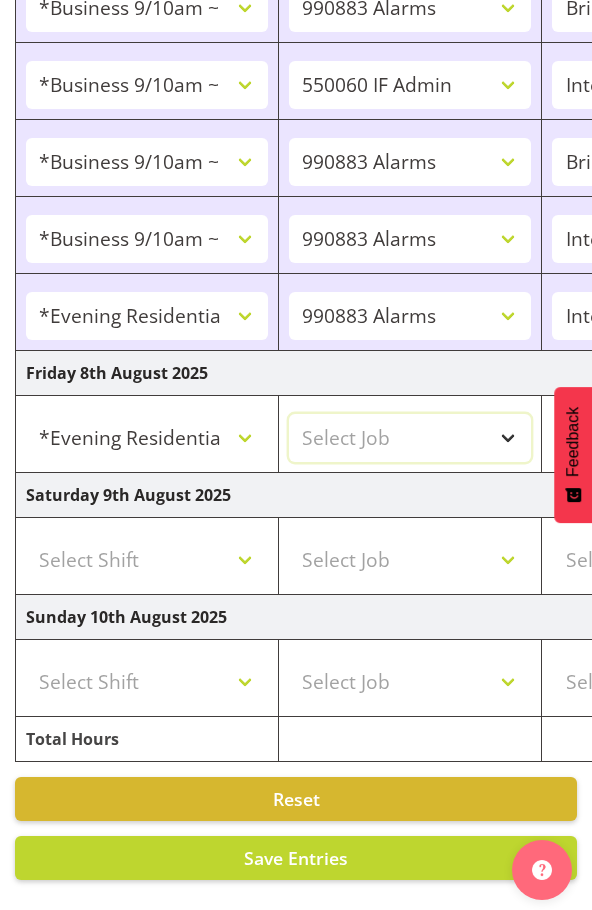 click on "Select Job  550060 IF Admin 553500 BFM Jul - Sep 2025 553502 FMG August 2024 990000 General 990821 Goldrush 2024 990846 Toka Tu Ake 2025 990855 FENZ 990878 CMI Q3 2025 990883 Alarms 990888 Rambo Aug 2025 990890 Mobtest 2025 New 999996 Training 999997 Recruitment & Training 999999 DT" at bounding box center [410, 438] 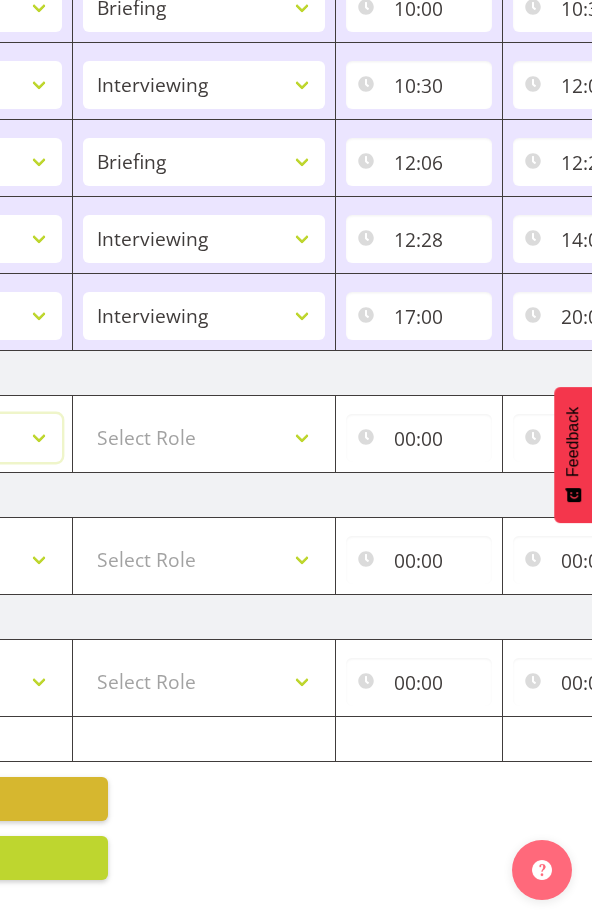 scroll, scrollTop: 0, scrollLeft: 482, axis: horizontal 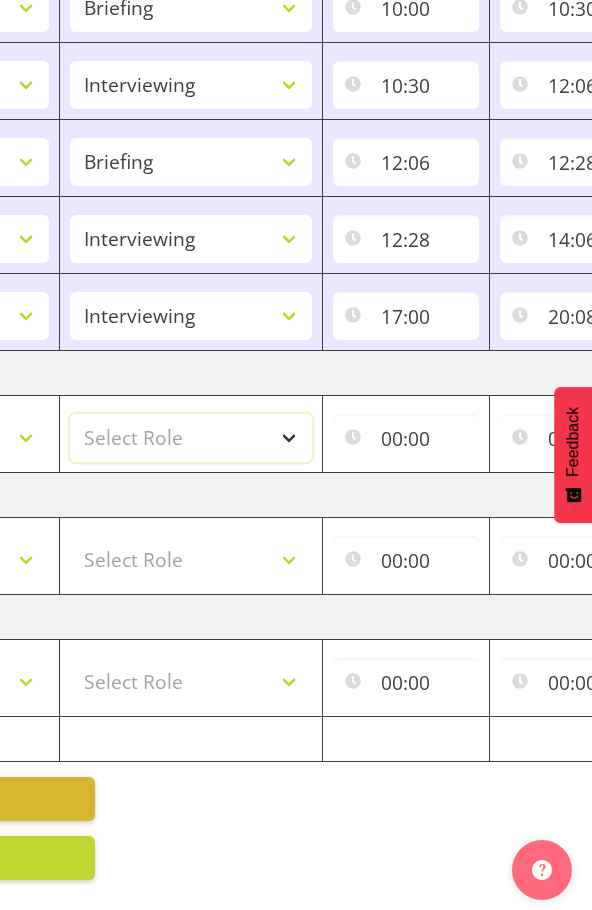 click on "Select Role  Briefing Interviewing" at bounding box center (191, 438) 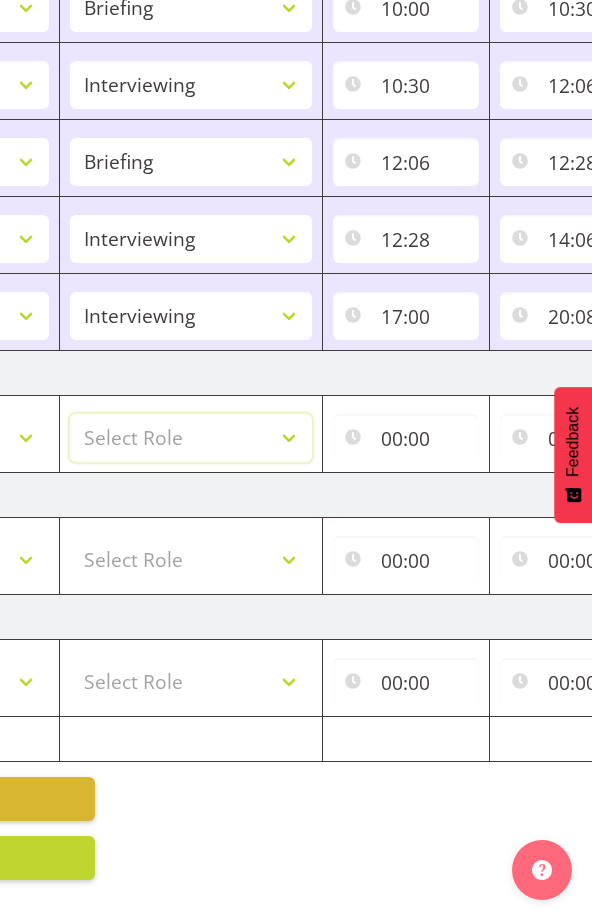 select on "47" 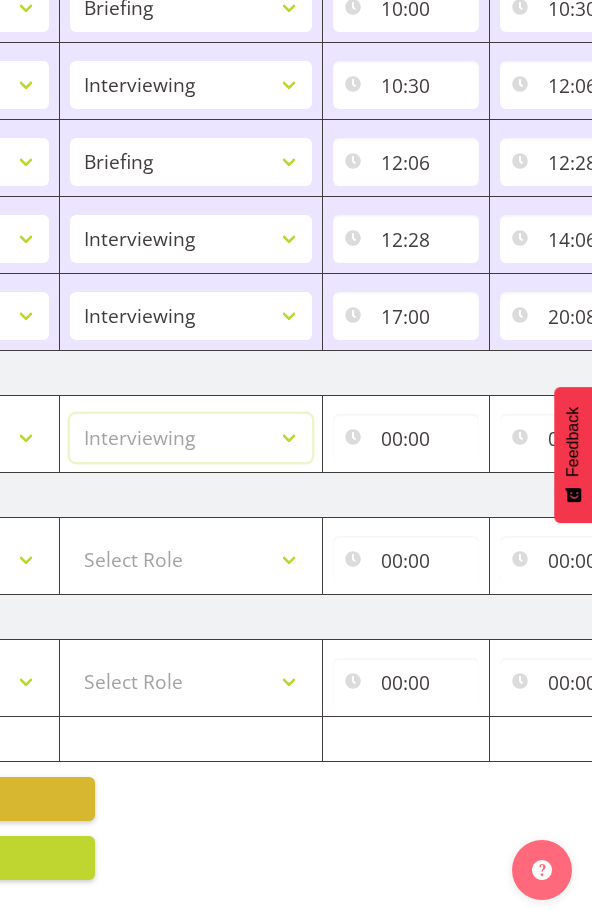 click on "Select Role  Briefing Interviewing" at bounding box center (191, 438) 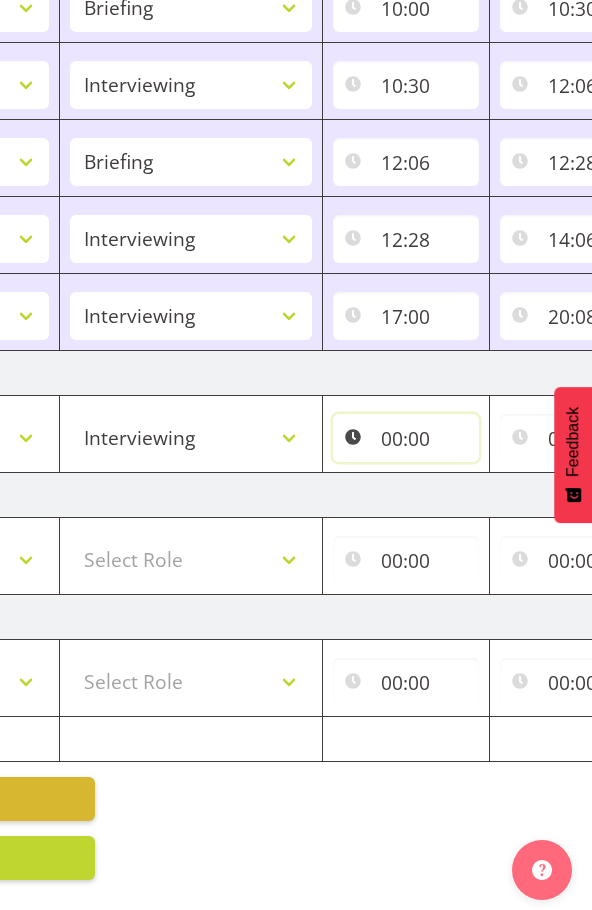 click on "00:00" at bounding box center (406, 438) 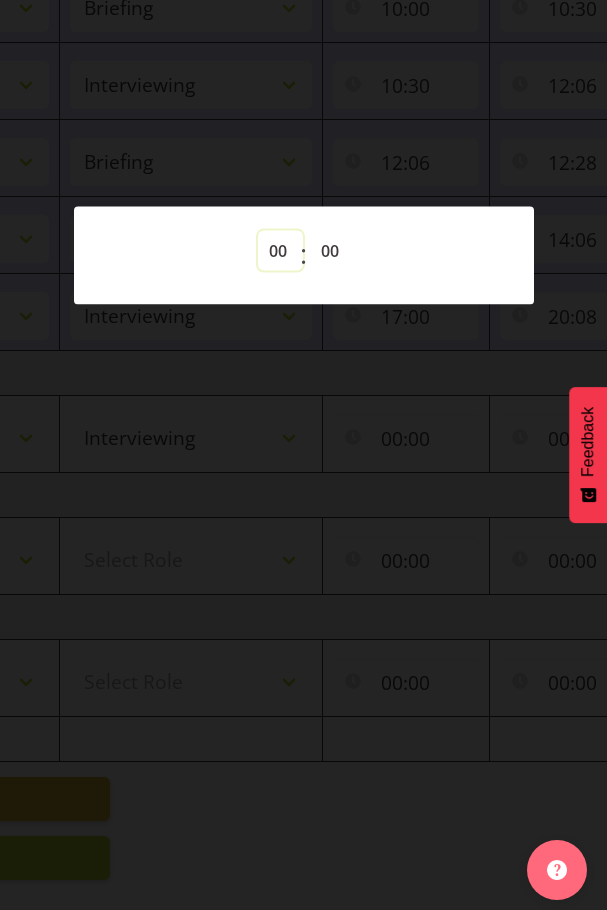 click on "00   01   02   03   04   05   06   07   08   09   10   11   12   13   14   15   16   17   18   19   20   21   22   23" at bounding box center (280, 250) 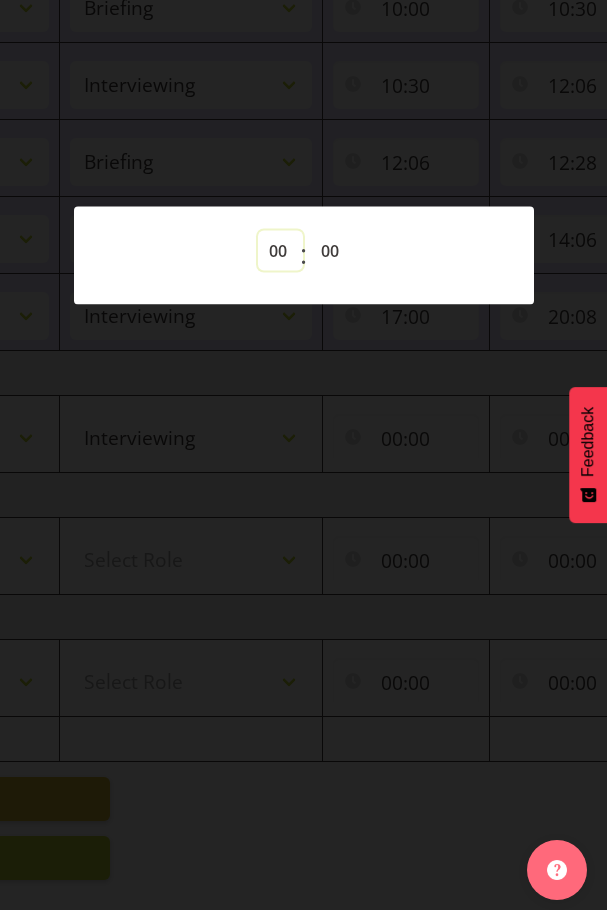 select on "17" 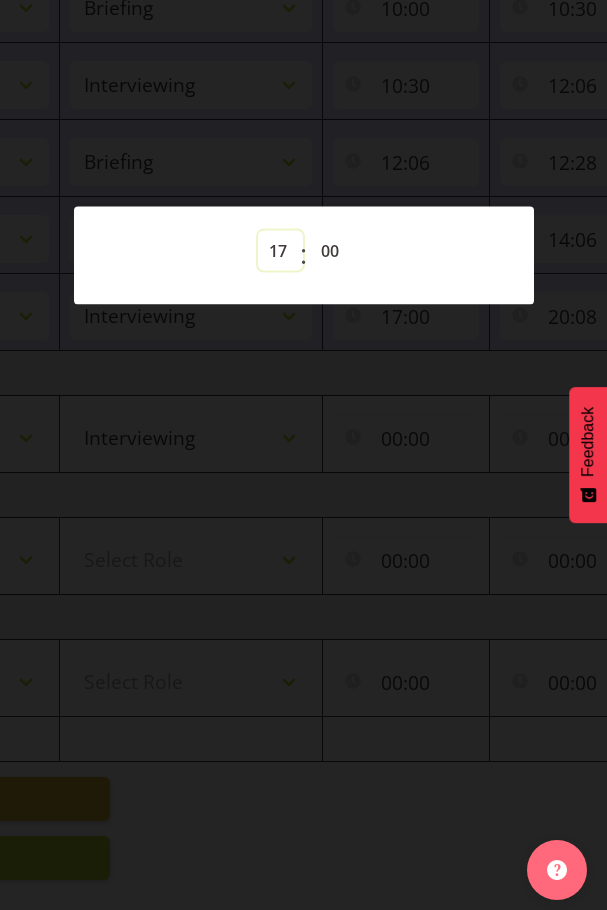 click on "00   01   02   03   04   05   06   07   08   09   10   11   12   13   14   15   16   17   18   19   20   21   22   23" at bounding box center [280, 250] 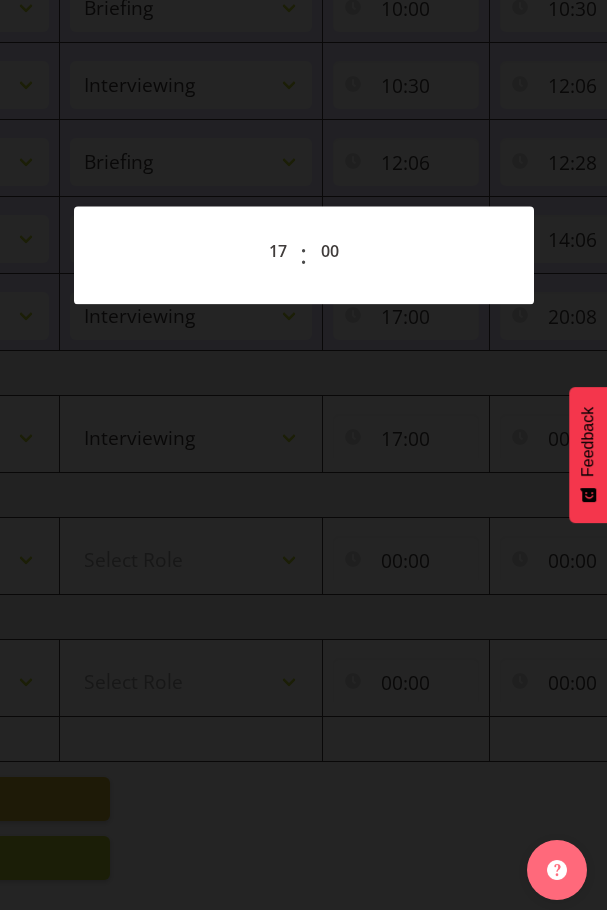 click at bounding box center [303, 455] 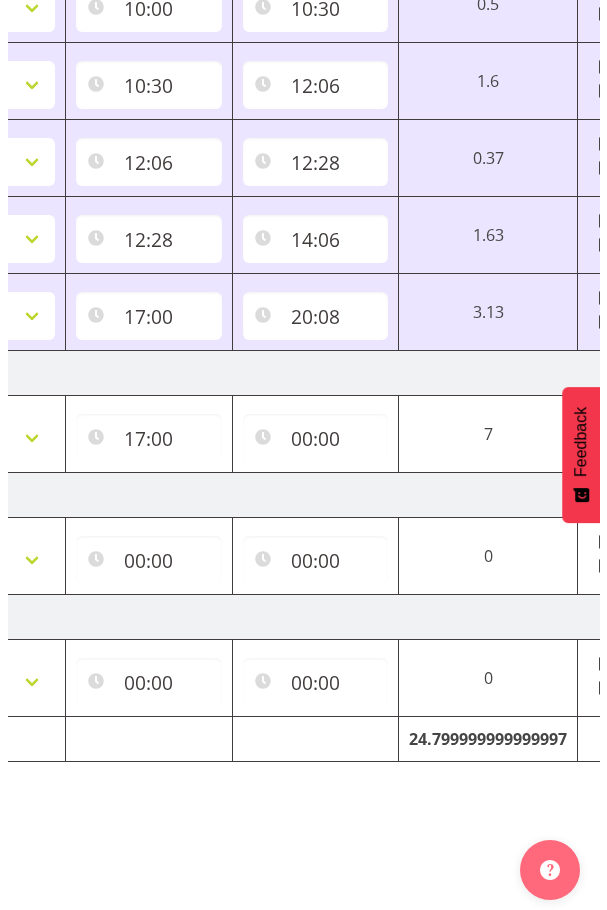 scroll, scrollTop: 0, scrollLeft: 823, axis: horizontal 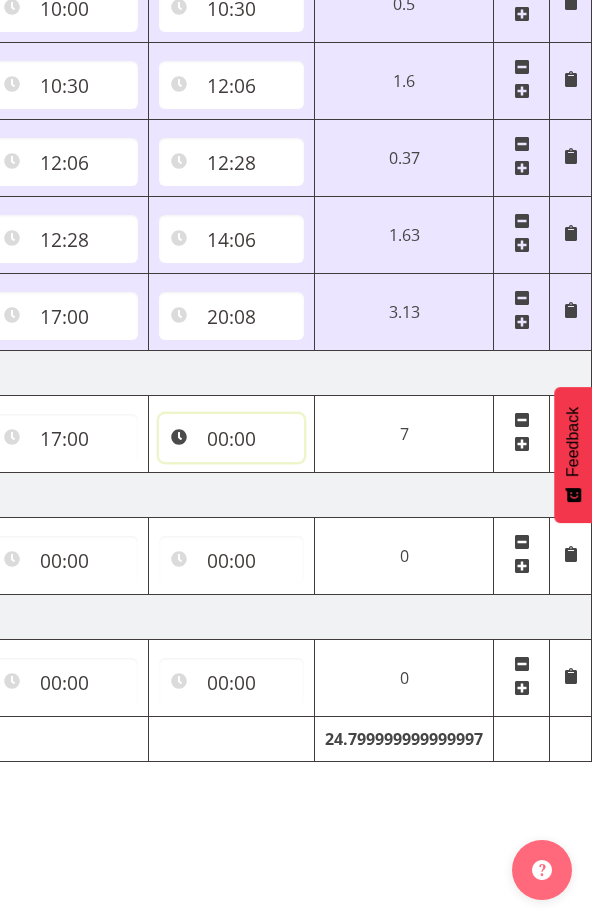 click on "00:00" at bounding box center (232, 438) 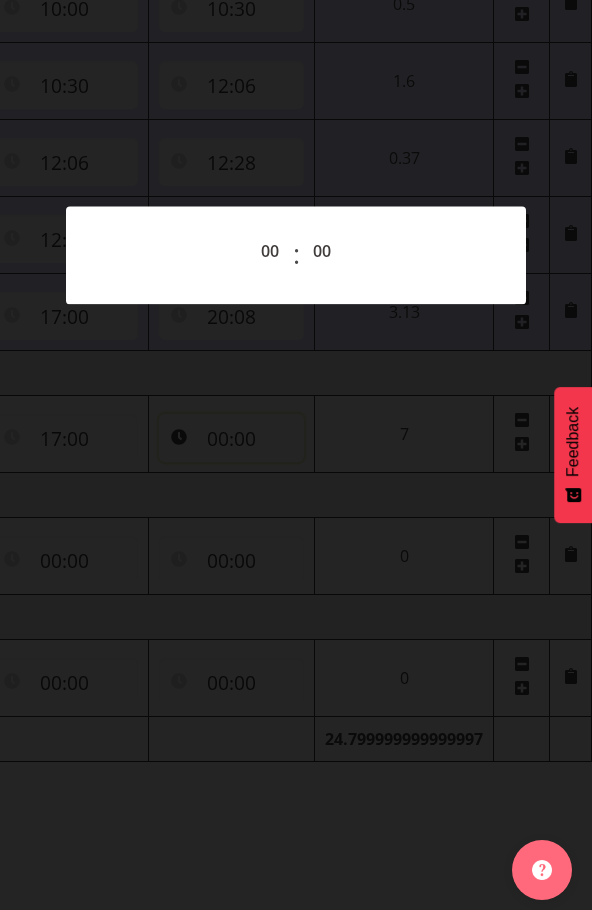 scroll, scrollTop: 0, scrollLeft: 808, axis: horizontal 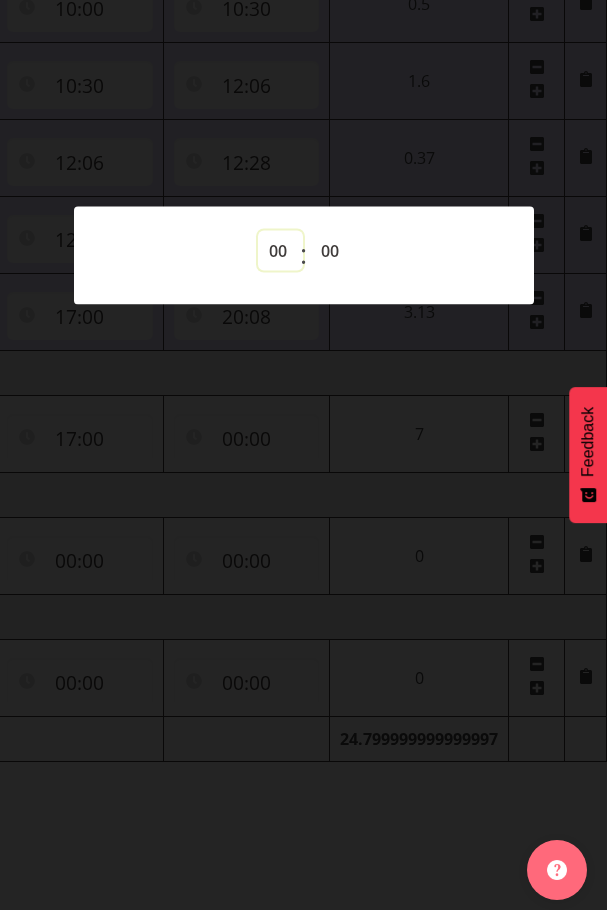 click on "00   01   02   03   04   05   06   07   08   09   10   11   12   13   14   15   16   17   18   19   20   21   22   23" at bounding box center [280, 250] 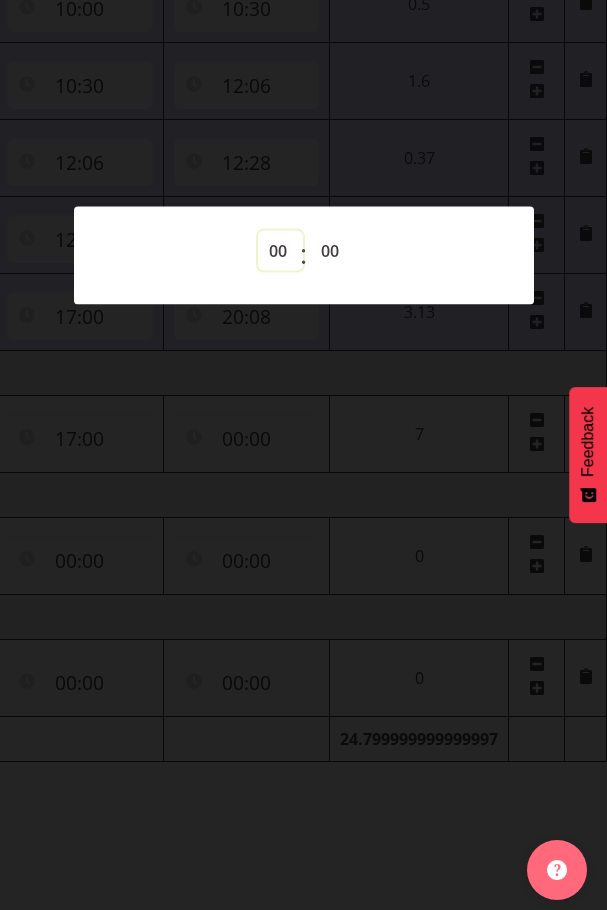 select on "20" 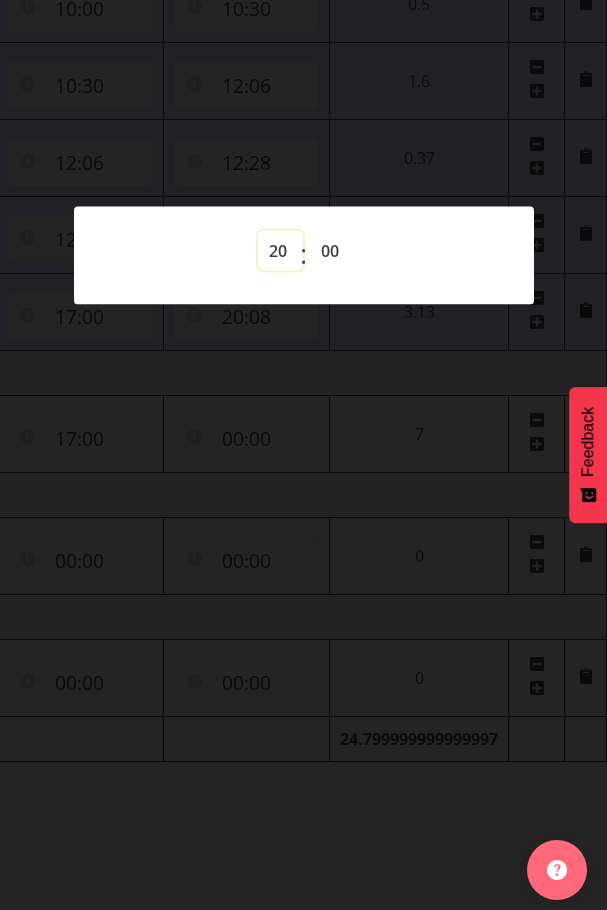 click on "00   01   02   03   04   05   06   07   08   09   10   11   12   13   14   15   16   17   18   19   20   21   22   23" at bounding box center [280, 250] 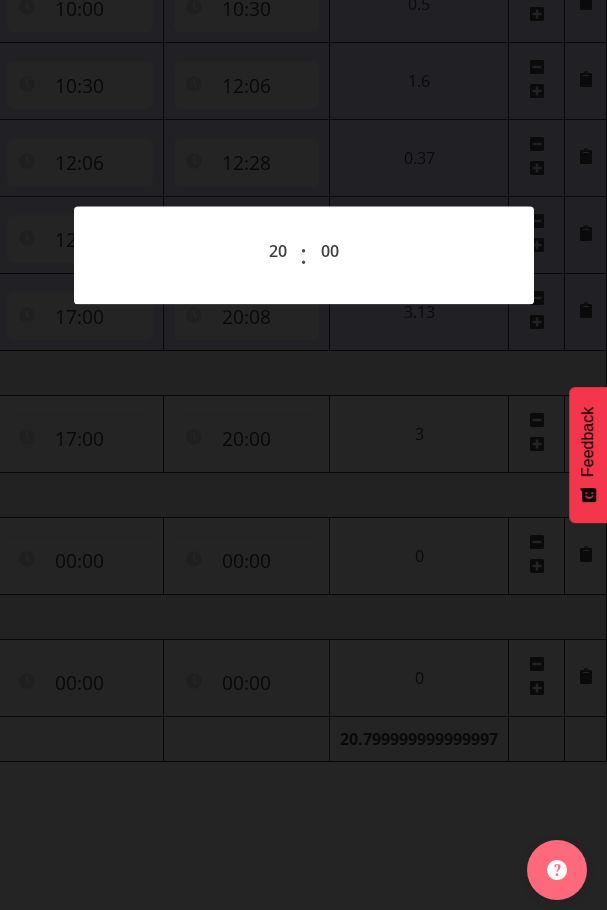 click at bounding box center [303, 455] 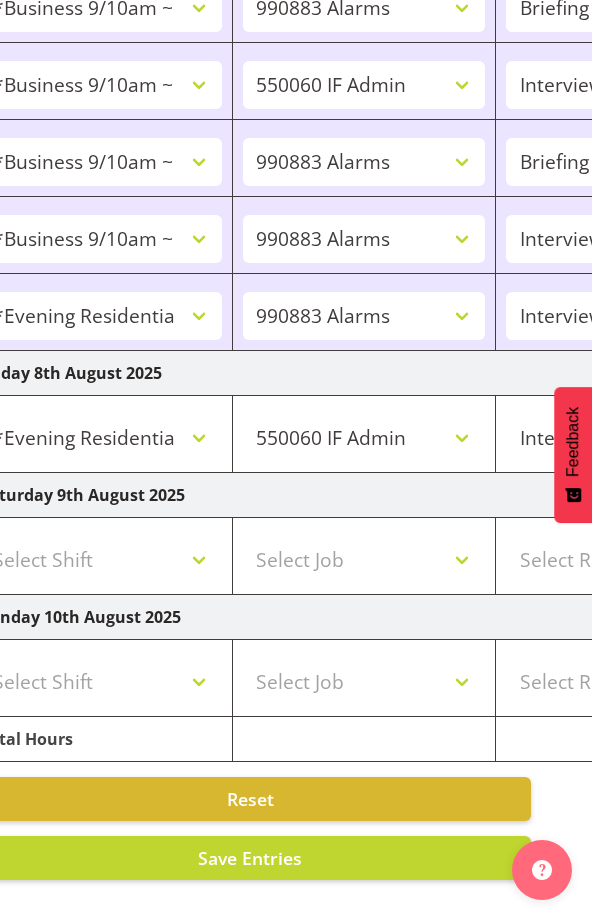 scroll, scrollTop: 0, scrollLeft: 0, axis: both 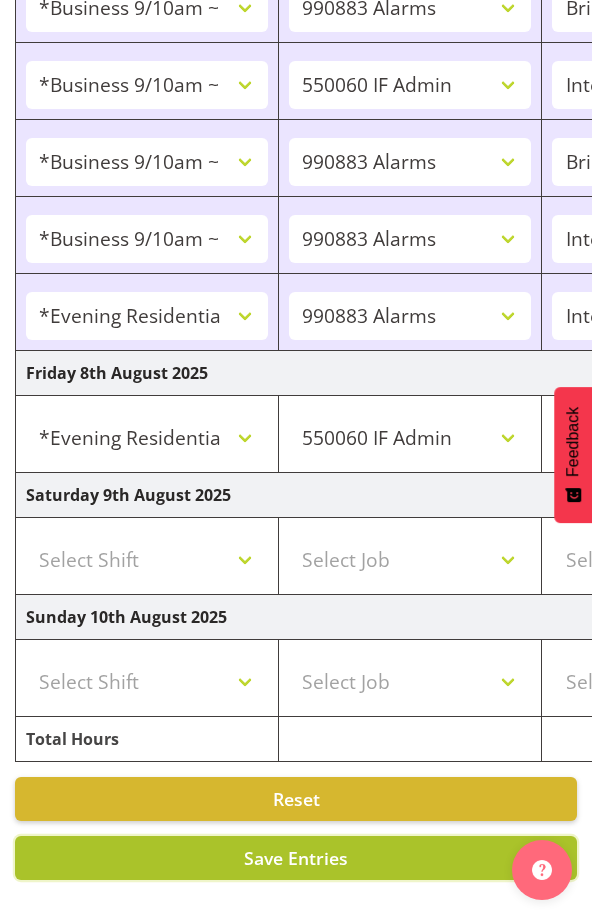 click on "Save
Entries" at bounding box center [296, 858] 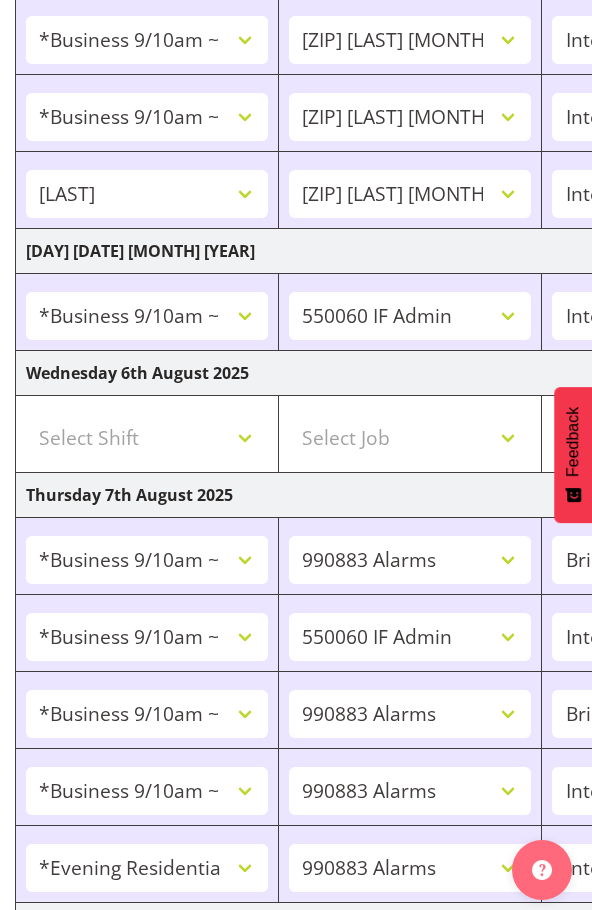 scroll, scrollTop: 960, scrollLeft: 0, axis: vertical 